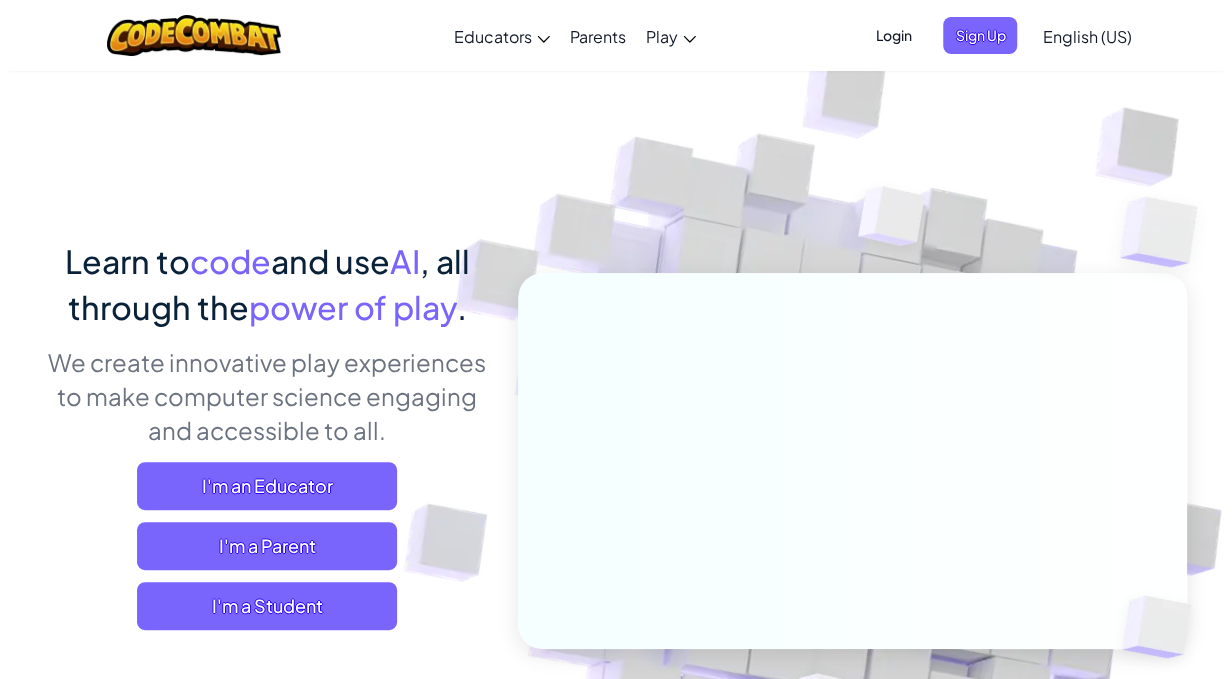 scroll, scrollTop: 0, scrollLeft: 0, axis: both 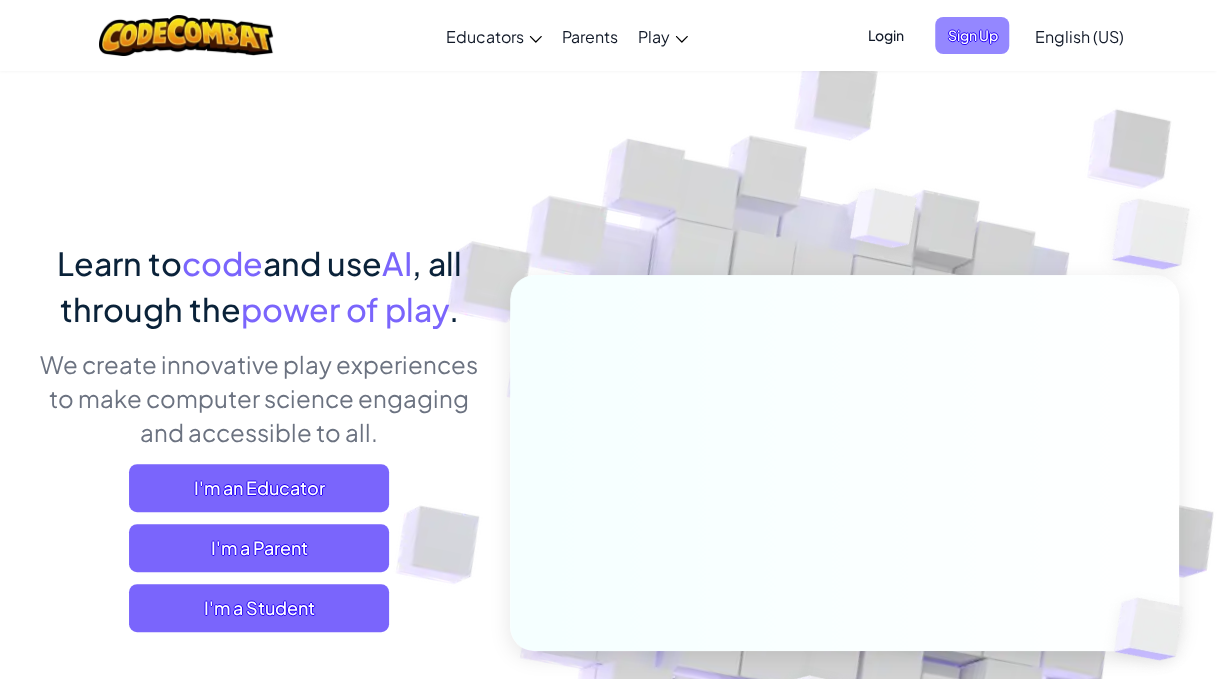 click on "Sign Up" at bounding box center (972, 35) 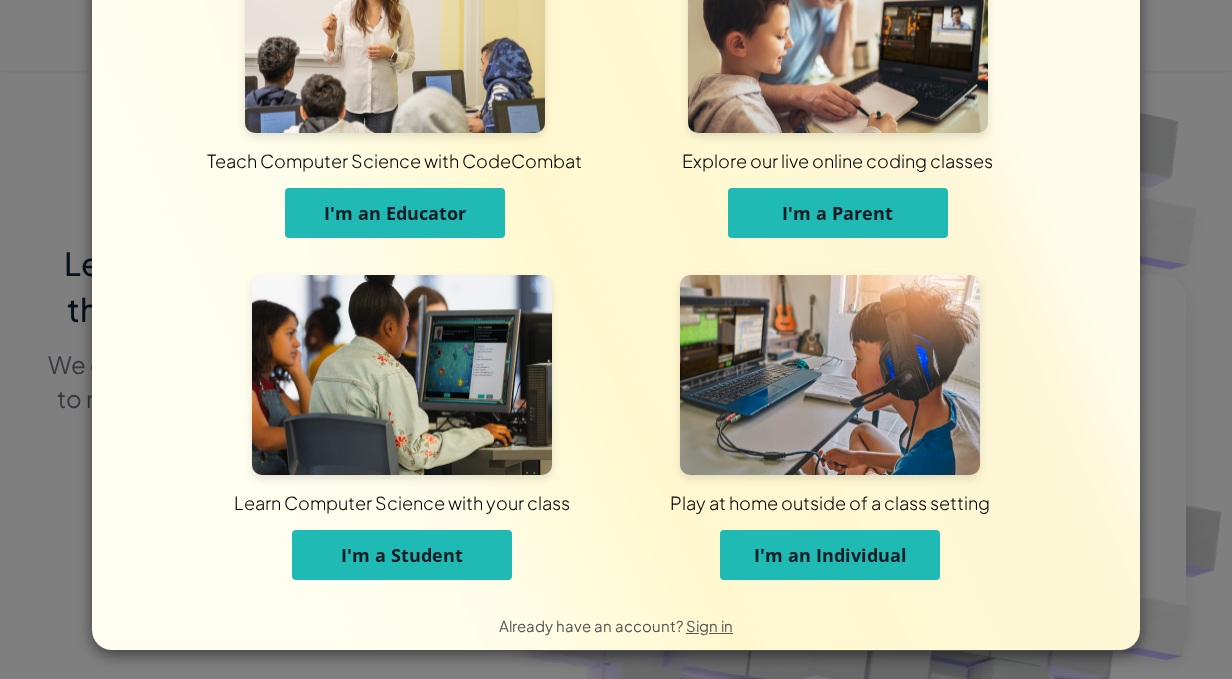 scroll, scrollTop: 112, scrollLeft: 0, axis: vertical 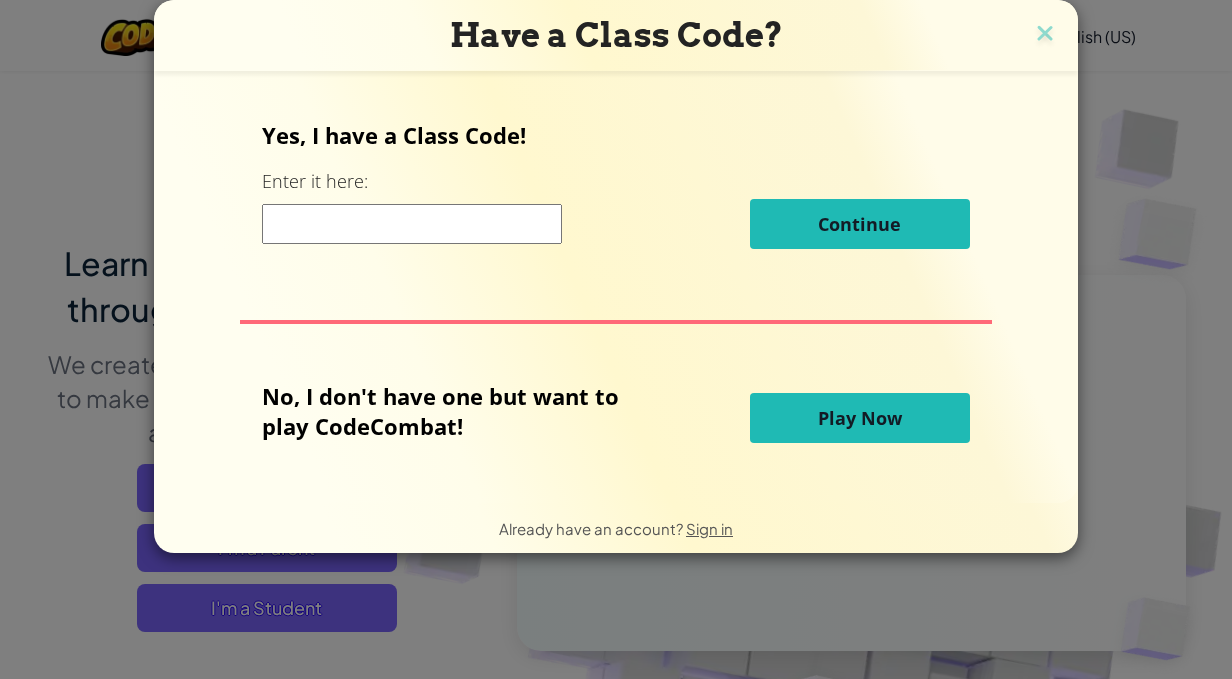 click at bounding box center [412, 224] 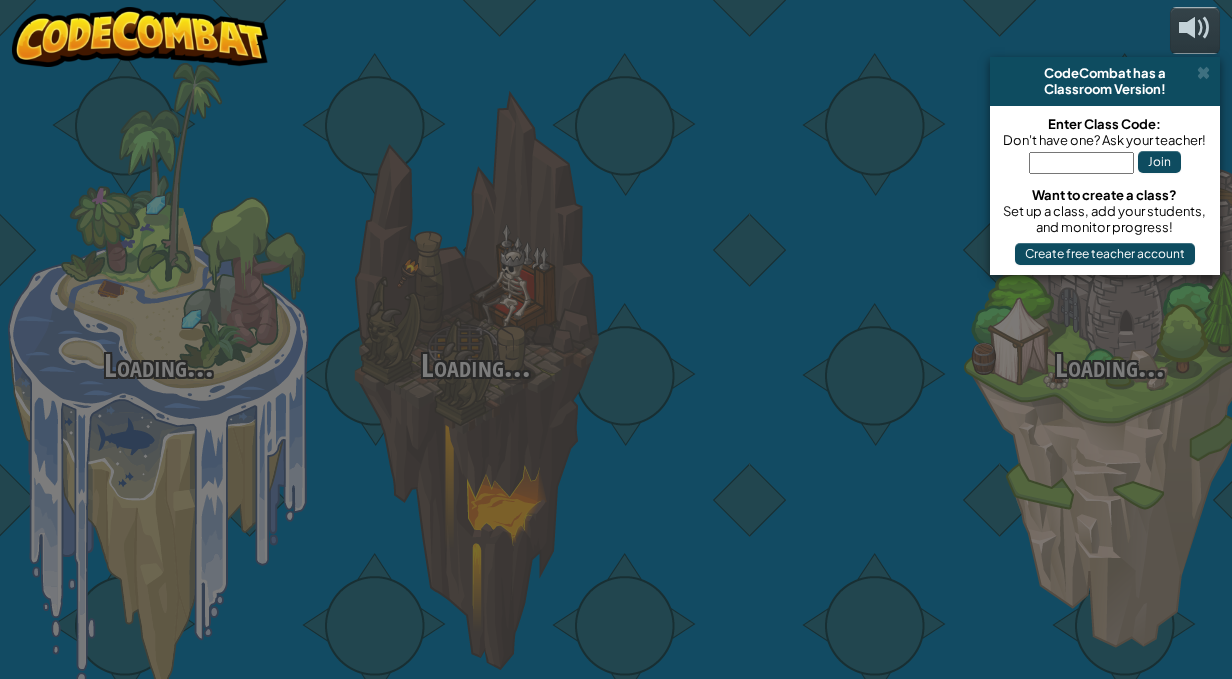 click at bounding box center (792, 317) 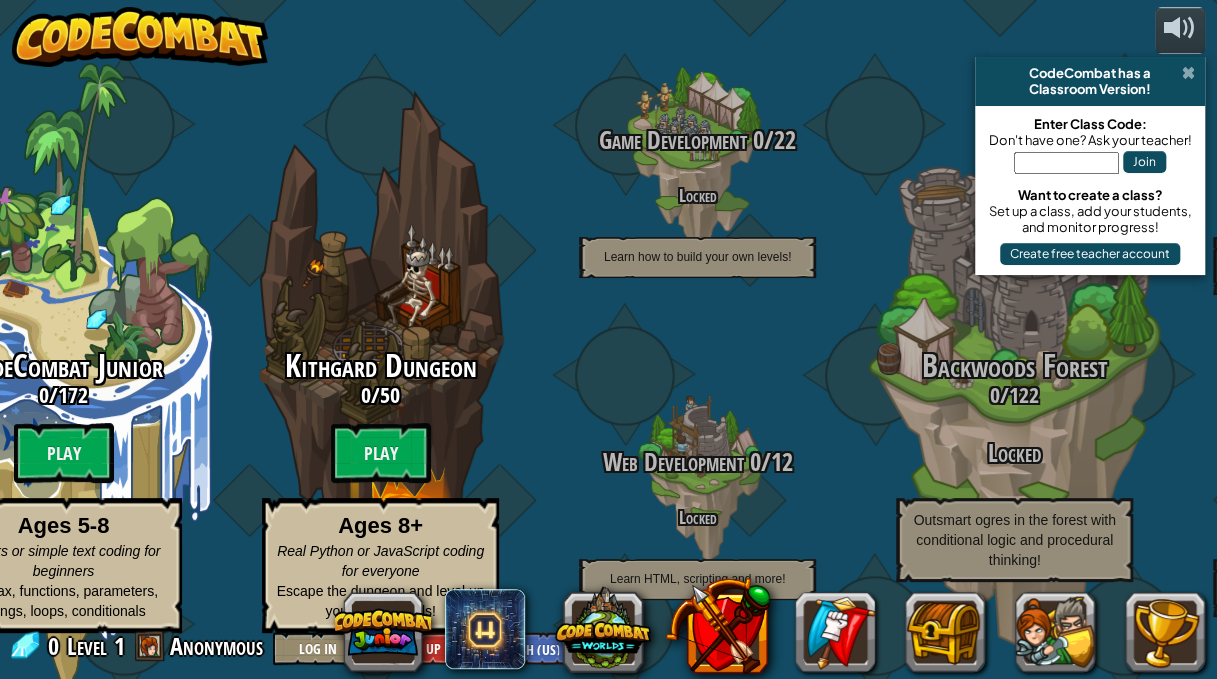 click at bounding box center [1188, 73] 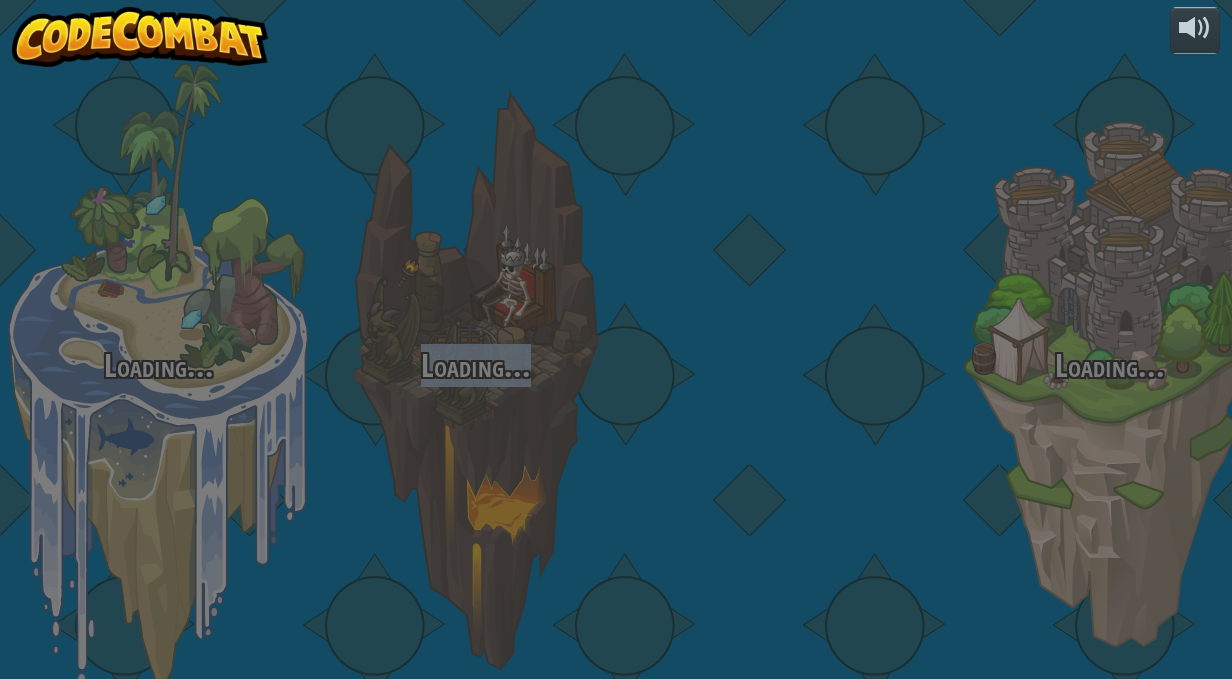 drag, startPoint x: 444, startPoint y: 395, endPoint x: 731, endPoint y: 369, distance: 288.1753 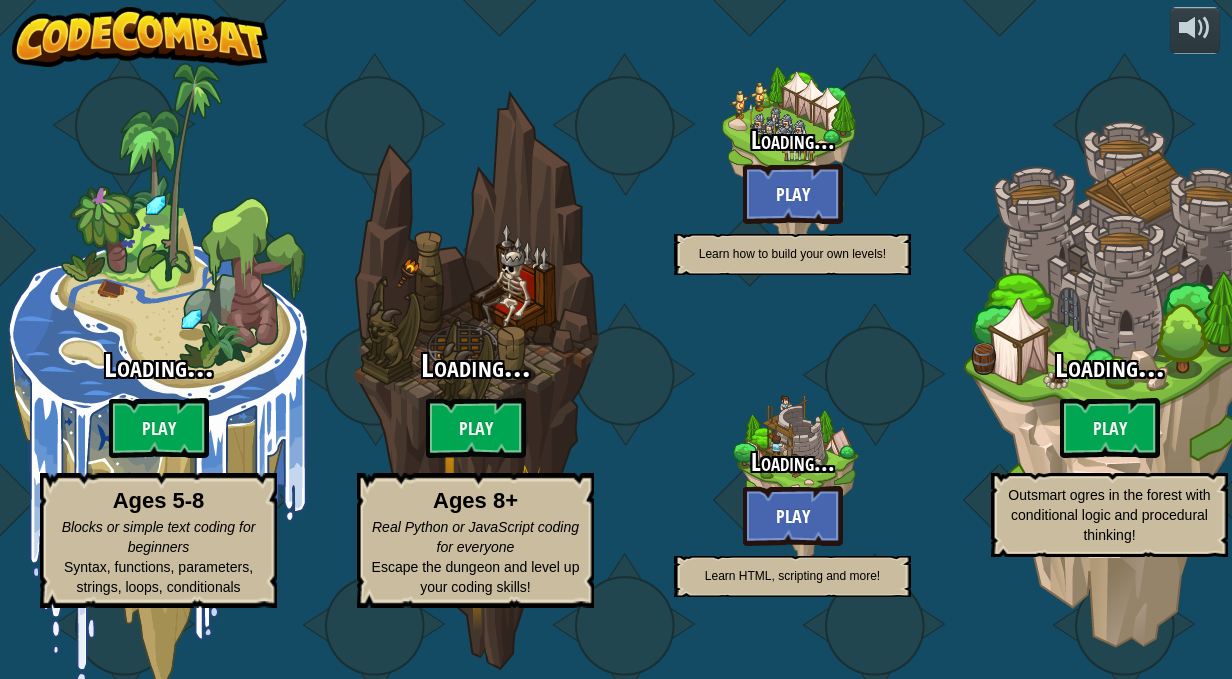 click on "Loading... Play Learn how to build your own levels!" at bounding box center (792, 201) 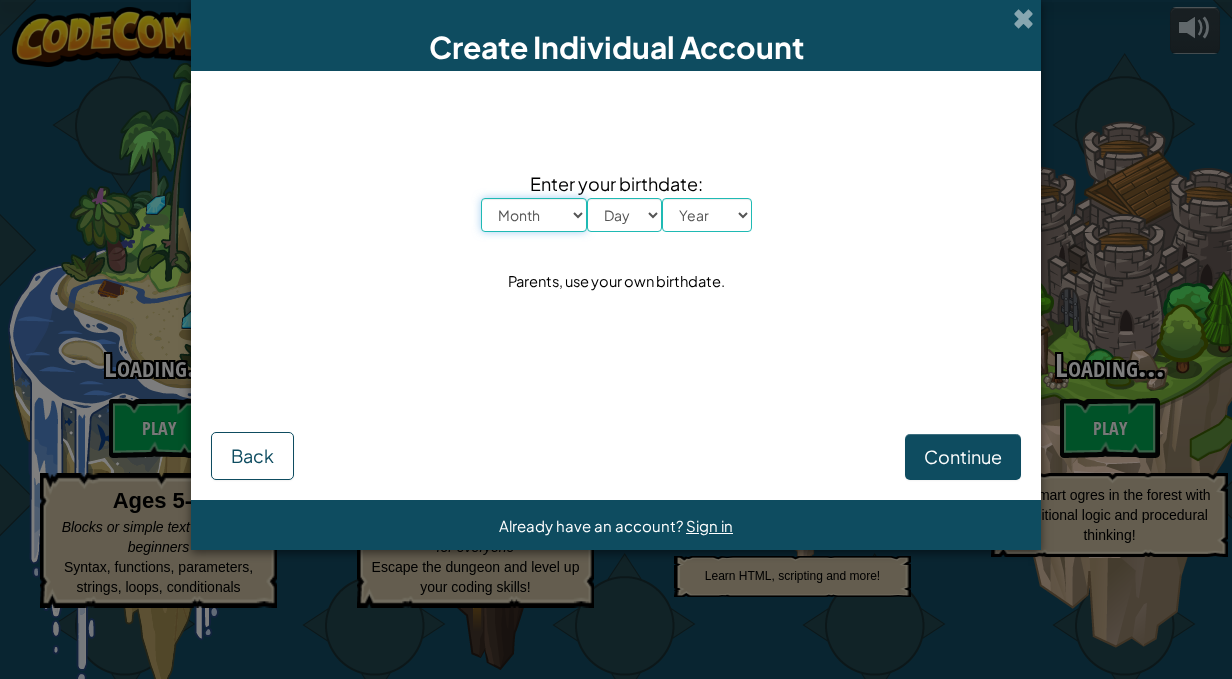 click on "Month January February March April May June July August September October November December" at bounding box center [534, 215] 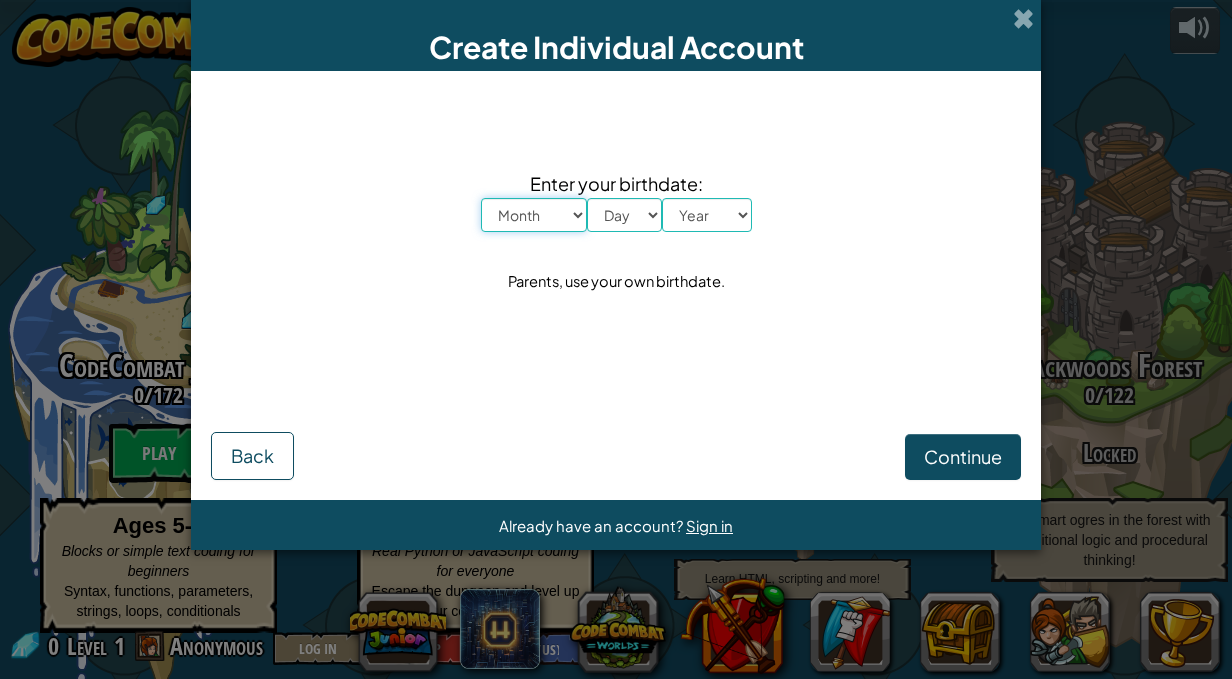 select on "10" 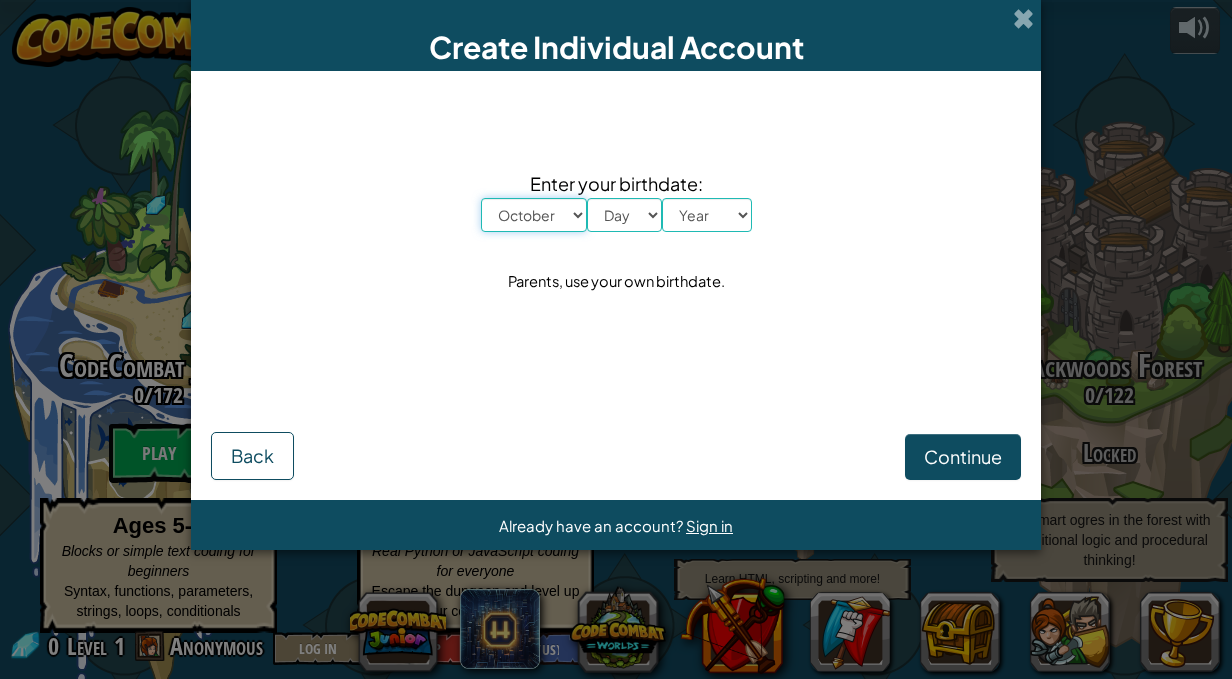 click on "Month January February March April May June July August September October November December" at bounding box center [534, 215] 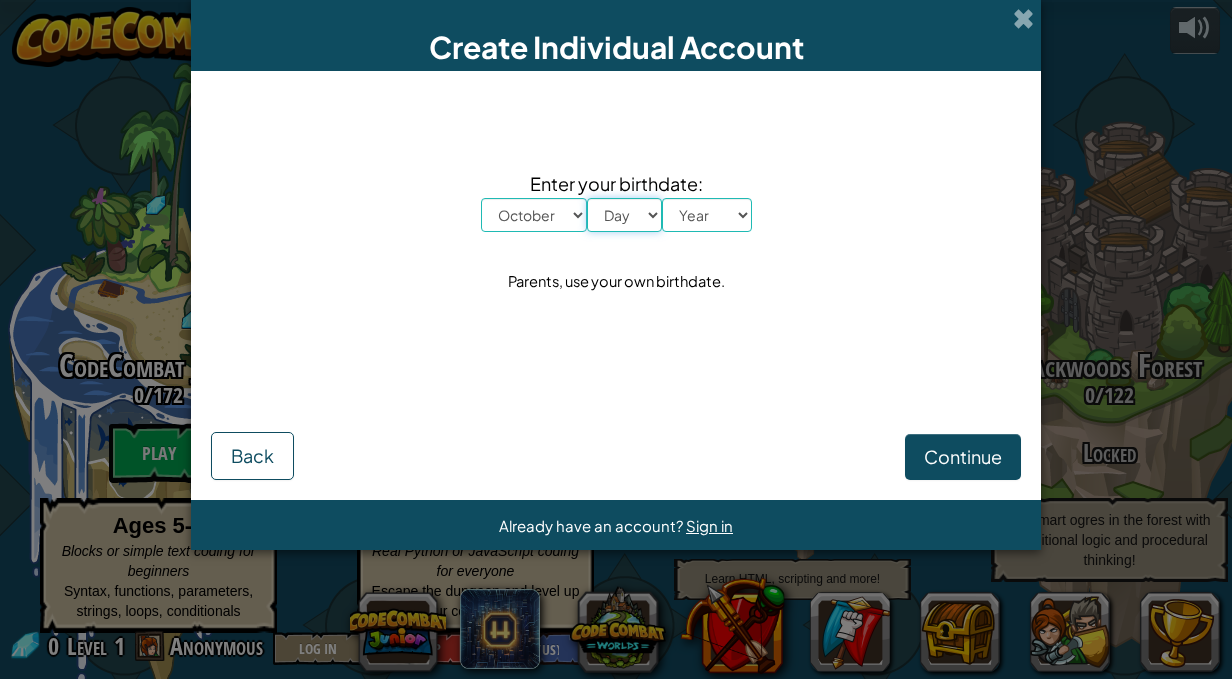 click on "Day 1 2 3 4 5 6 7 8 9 10 11 12 13 14 15 16 17 18 19 20 21 22 23 24 25 26 27 28 29 30 31" at bounding box center [624, 215] 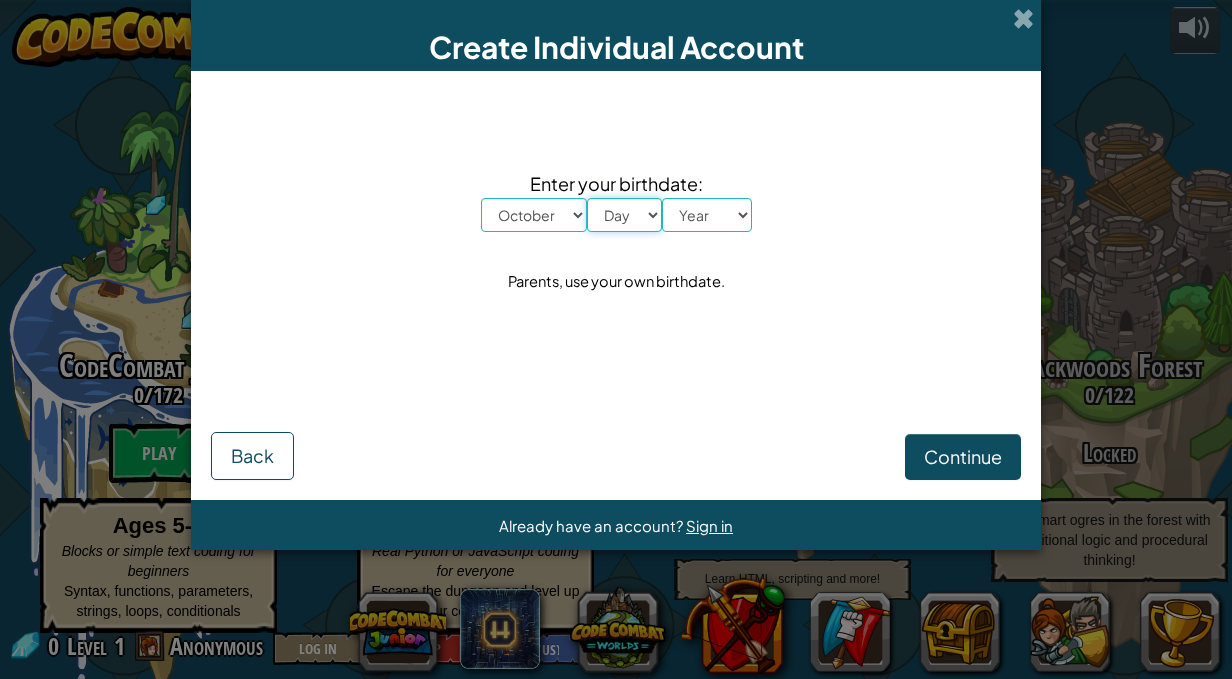 select on "20" 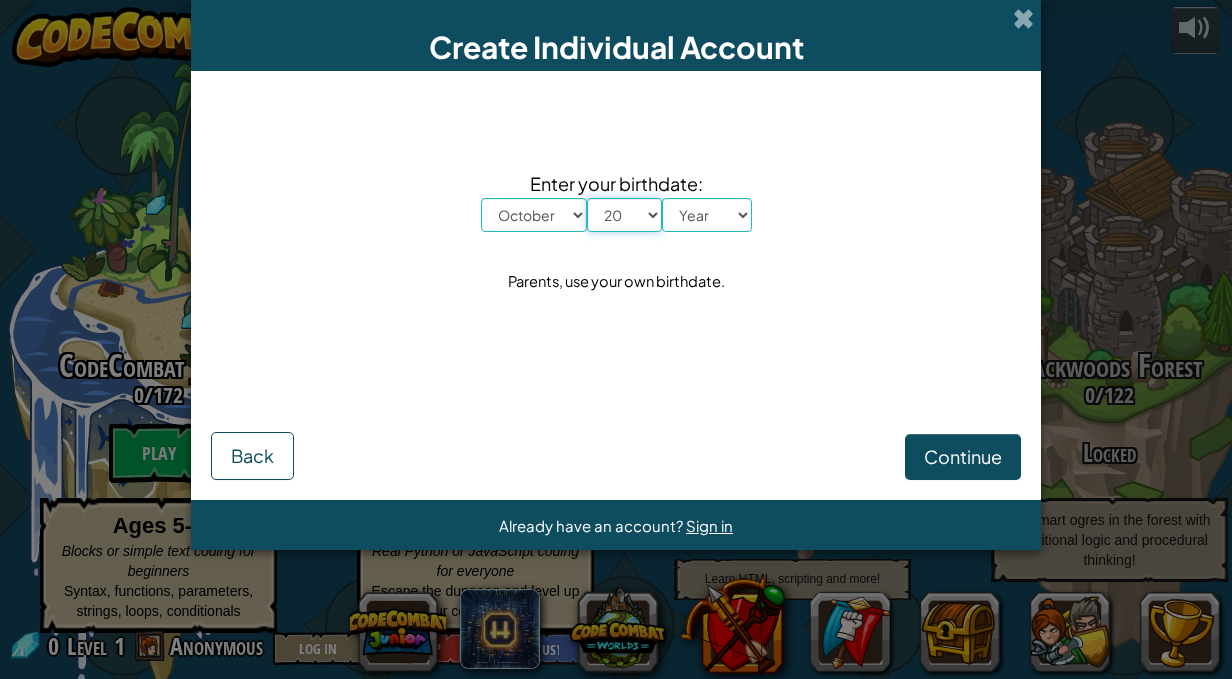 click on "Day 1 2 3 4 5 6 7 8 9 10 11 12 13 14 15 16 17 18 19 20 21 22 23 24 25 26 27 28 29 30 31" at bounding box center [624, 215] 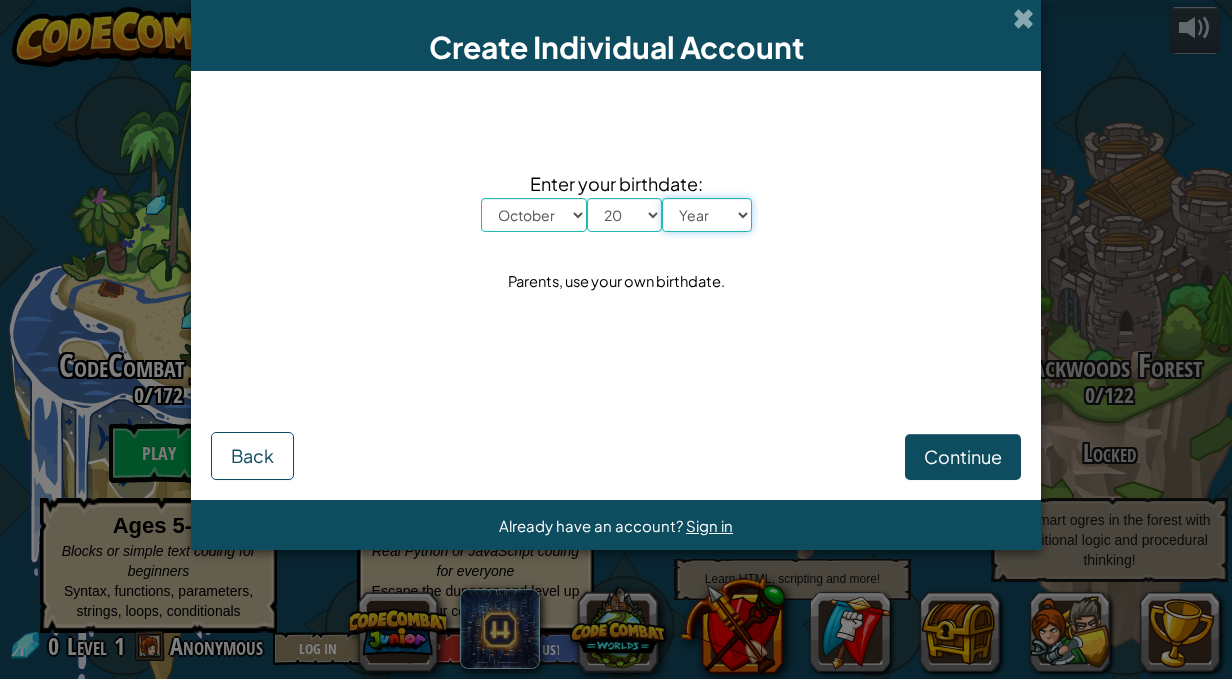 click on "Year 2025 2024 2023 2022 2021 2020 2019 2018 2017 2016 2015 2014 2013 2012 2011 2010 2009 2008 2007 2006 2005 2004 2003 2002 2001 2000 1999 1998 1997 1996 1995 1994 1993 1992 1991 1990 1989 1988 1987 1986 1985 1984 1983 1982 1981 1980 1979 1978 1977 1976 1975 1974 1973 1972 1971 1970 1969 1968 1967 1966 1965 1964 1963 1962 1961 1960 1959 1958 1957 1956 1955 1954 1953 1952 1951 1950 1949 1948 1947 1946 1945 1944 1943 1942 1941 1940 1939 1938 1937 1936 1935 1934 1933 1932 1931 1930 1929 1928 1927 1926" at bounding box center [707, 215] 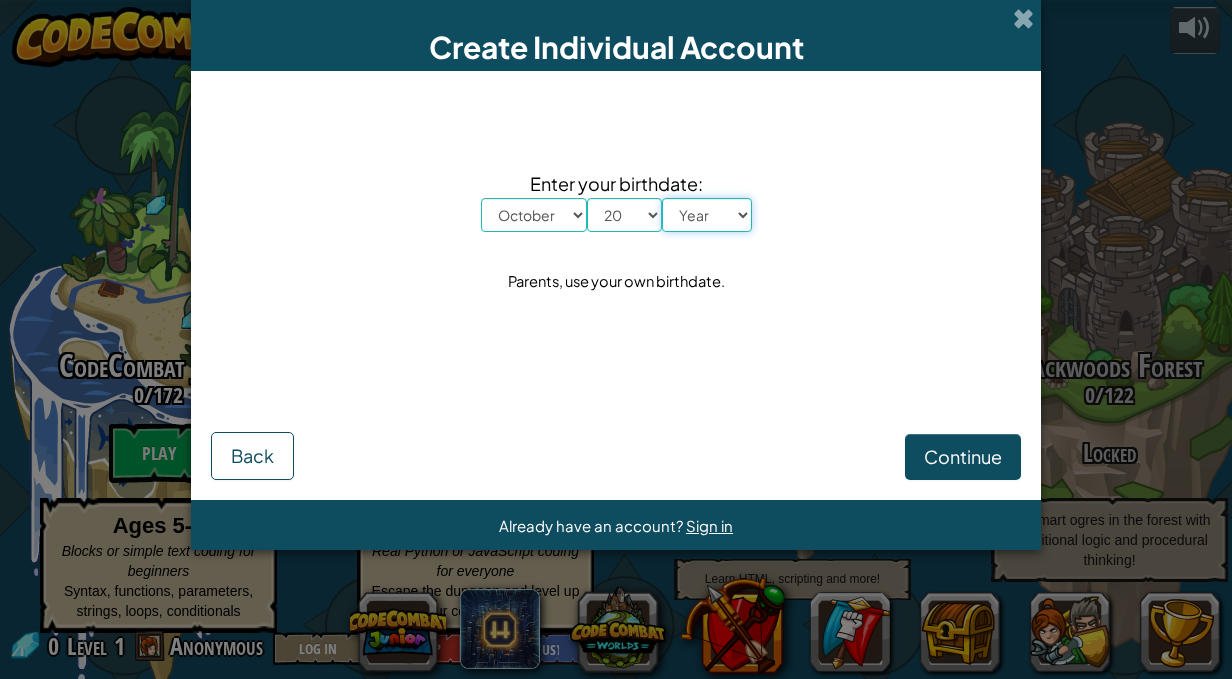 select on "2005" 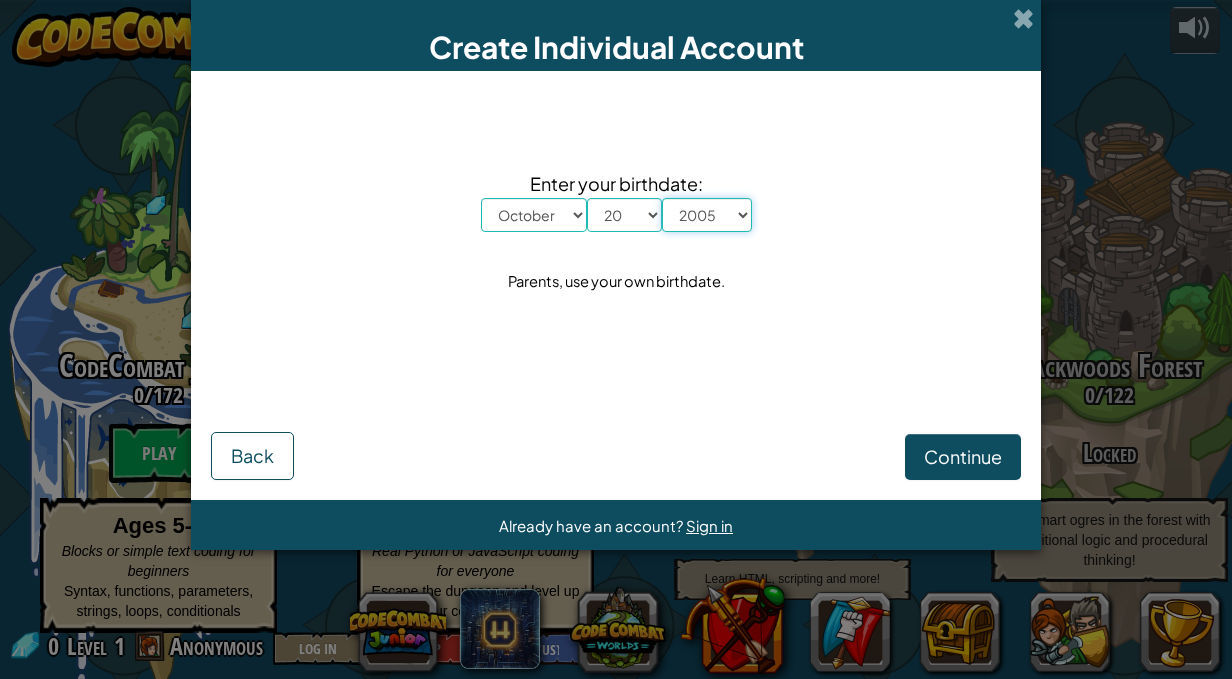 click on "Year 2025 2024 2023 2022 2021 2020 2019 2018 2017 2016 2015 2014 2013 2012 2011 2010 2009 2008 2007 2006 2005 2004 2003 2002 2001 2000 1999 1998 1997 1996 1995 1994 1993 1992 1991 1990 1989 1988 1987 1986 1985 1984 1983 1982 1981 1980 1979 1978 1977 1976 1975 1974 1973 1972 1971 1970 1969 1968 1967 1966 1965 1964 1963 1962 1961 1960 1959 1958 1957 1956 1955 1954 1953 1952 1951 1950 1949 1948 1947 1946 1945 1944 1943 1942 1941 1940 1939 1938 1937 1936 1935 1934 1933 1932 1931 1930 1929 1928 1927 1926" at bounding box center (707, 215) 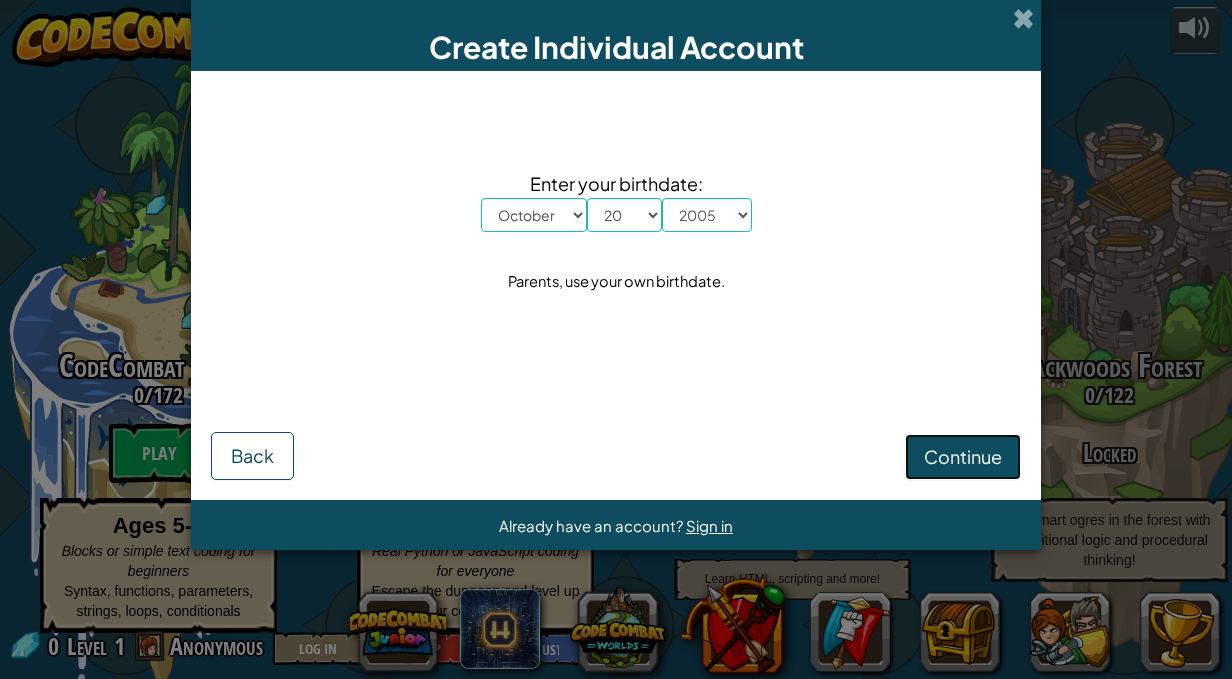 click on "Continue" at bounding box center (963, 457) 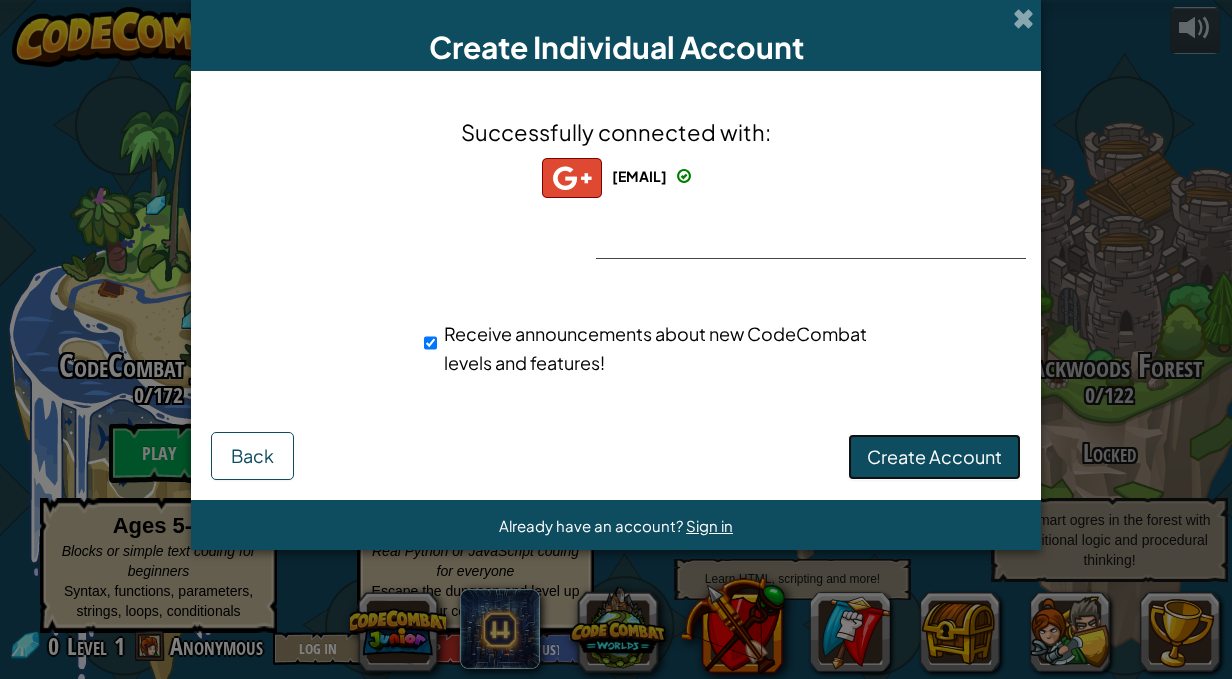 click on "Create Account" at bounding box center (934, 456) 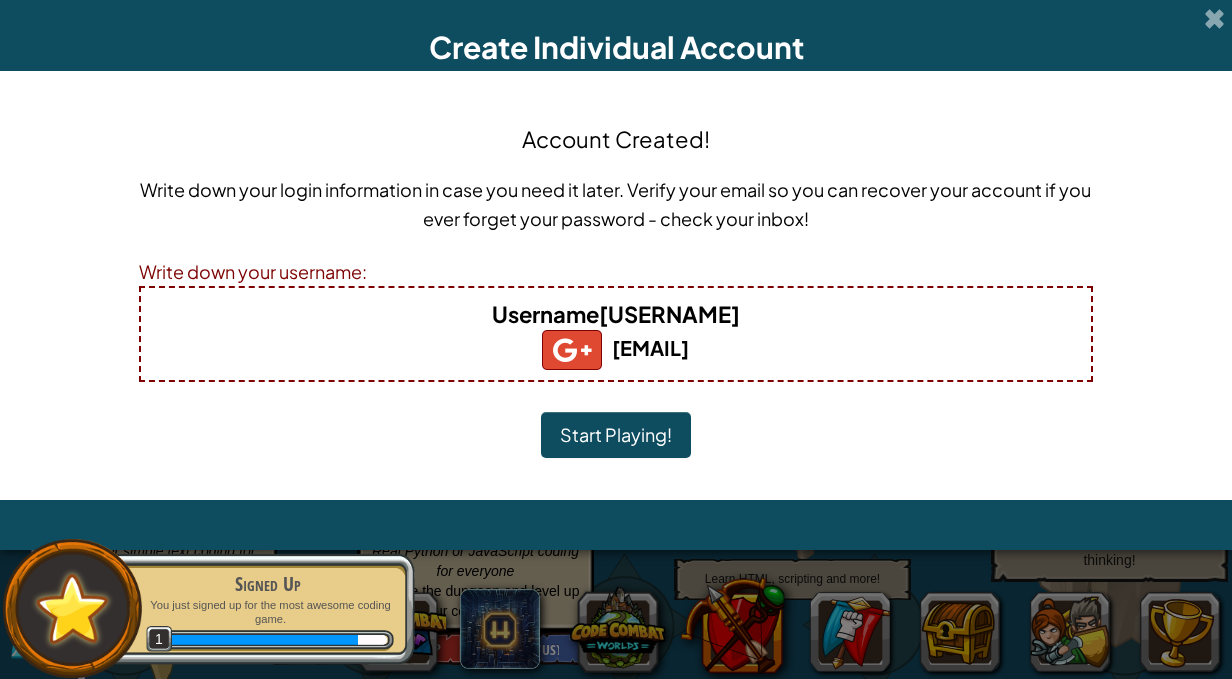 click on "Username : ikhwanrizkiramadhan+gplus" at bounding box center (616, 314) 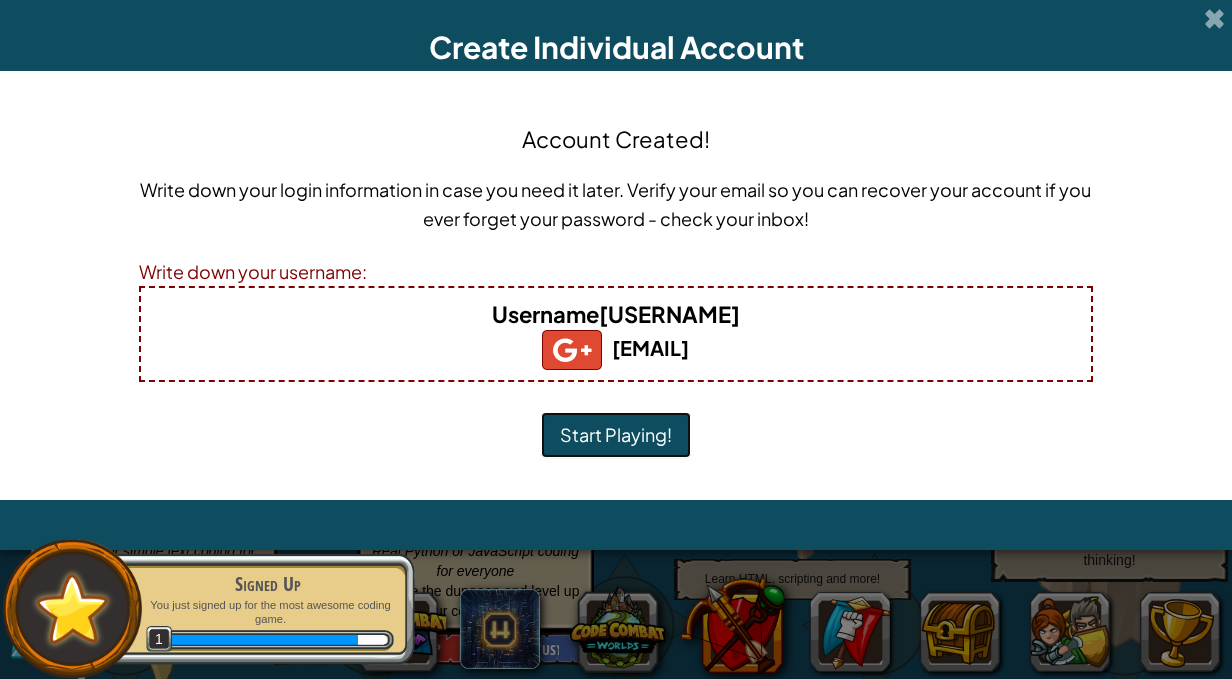 click on "Start Playing!" at bounding box center [616, 435] 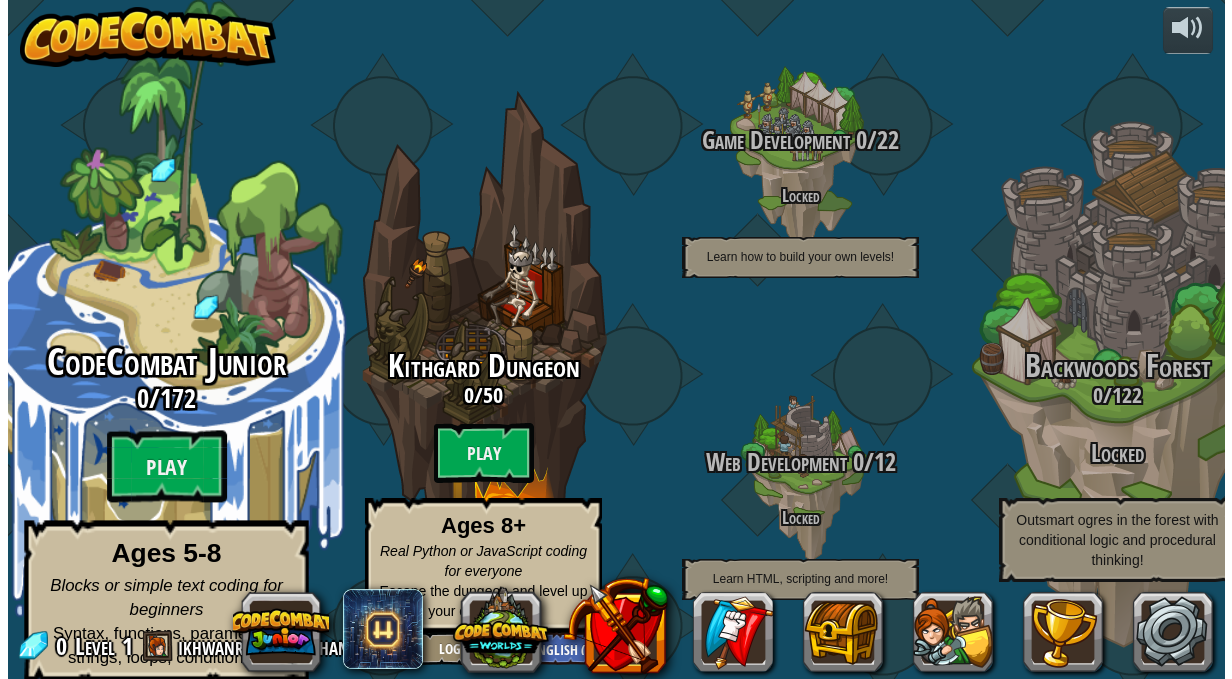 scroll, scrollTop: 0, scrollLeft: 0, axis: both 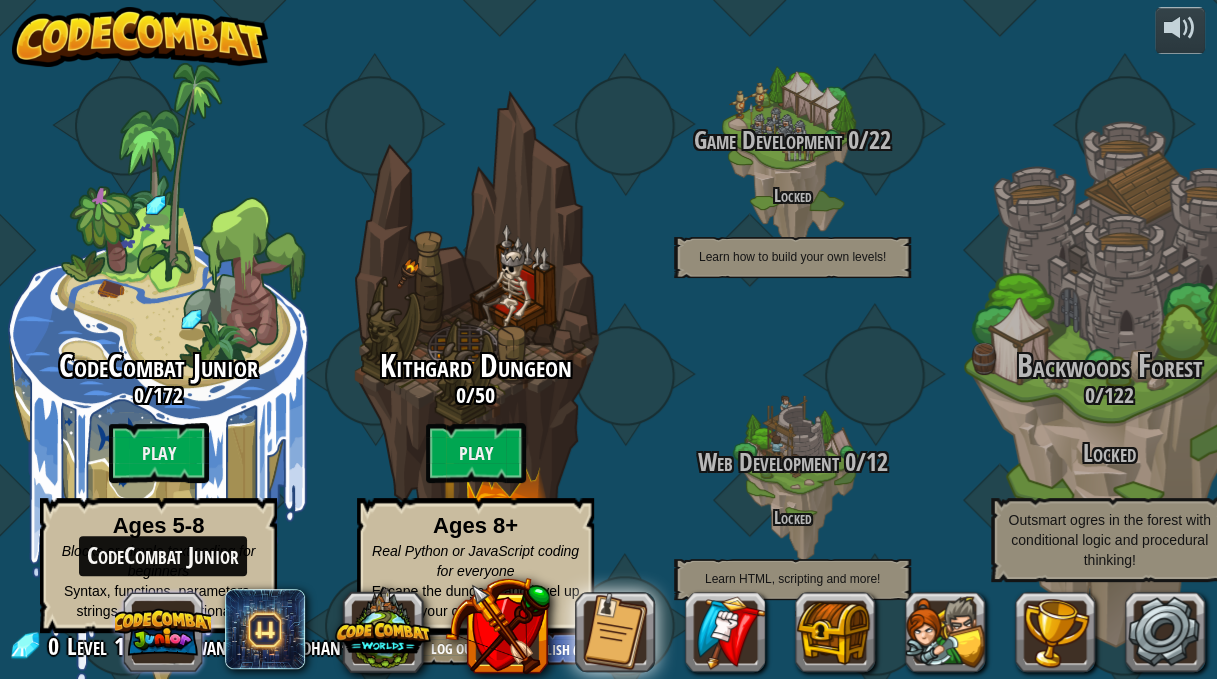 click at bounding box center [163, 632] 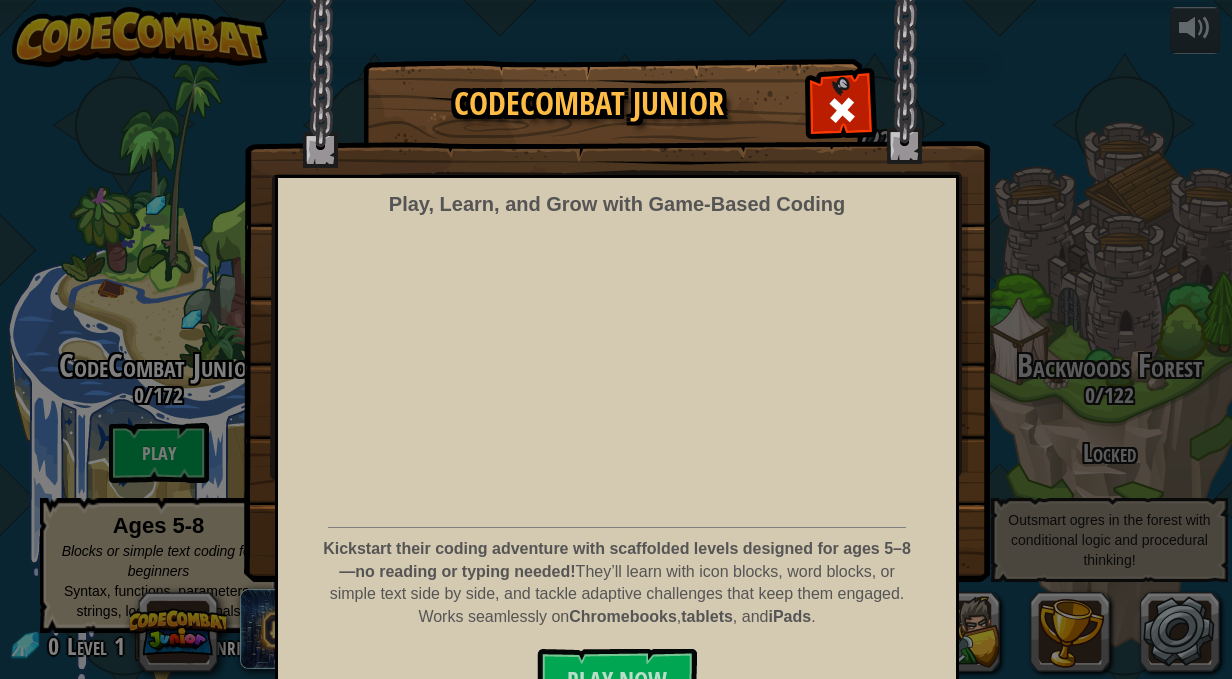 scroll, scrollTop: 42, scrollLeft: 0, axis: vertical 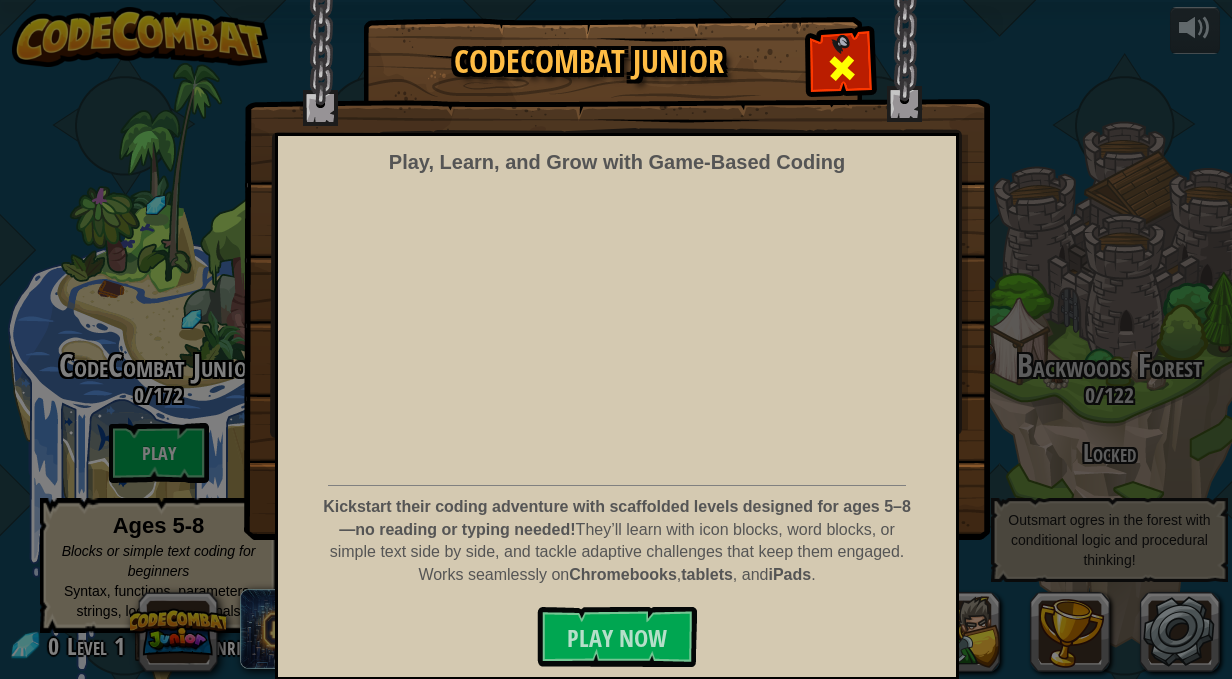 click at bounding box center [842, 68] 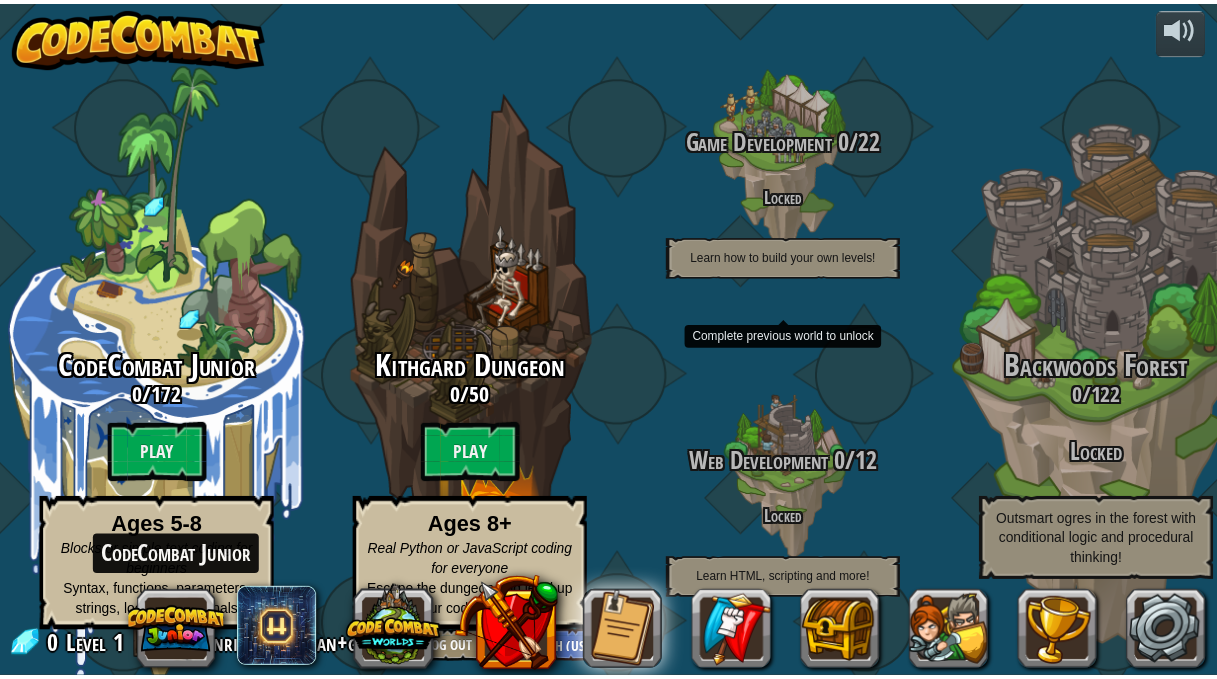 scroll, scrollTop: 1, scrollLeft: 0, axis: vertical 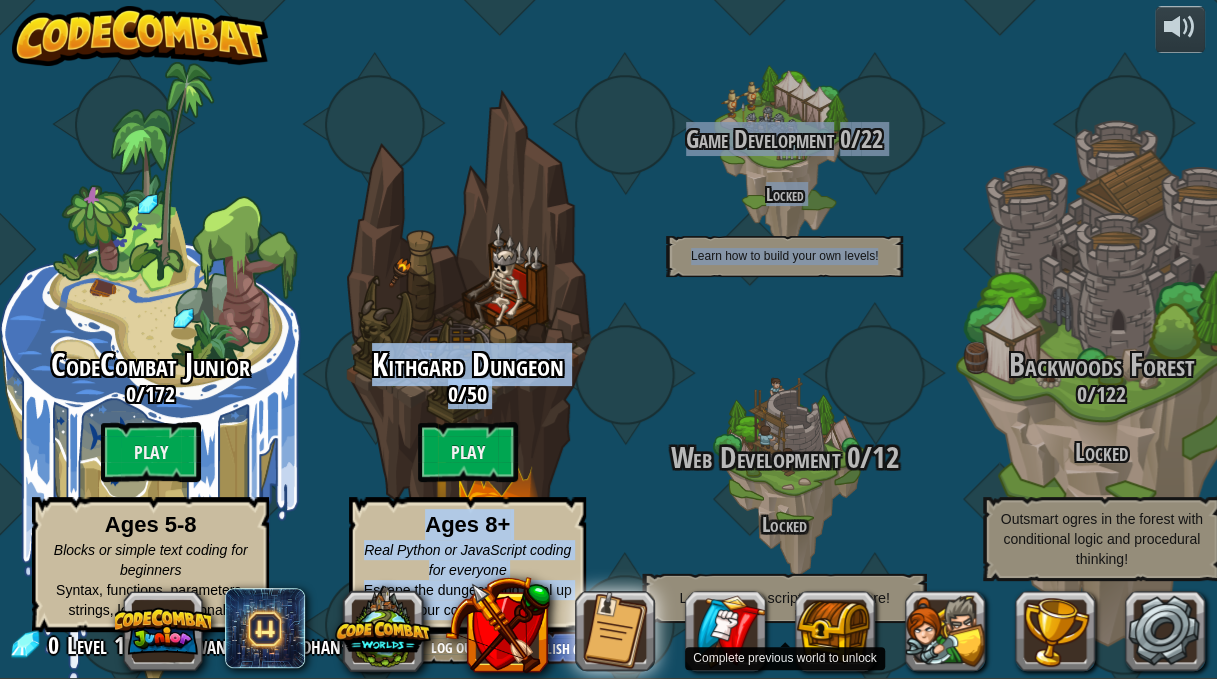 drag, startPoint x: 331, startPoint y: 96, endPoint x: 748, endPoint y: 376, distance: 502.28378 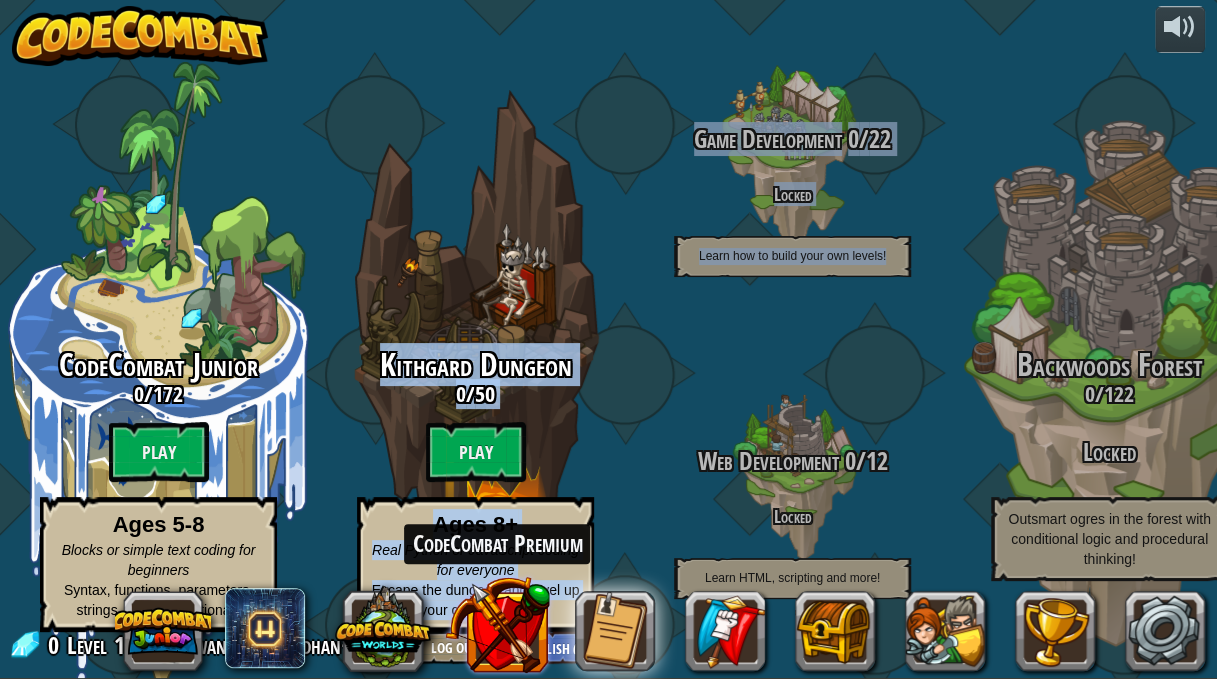 click at bounding box center [497, 624] 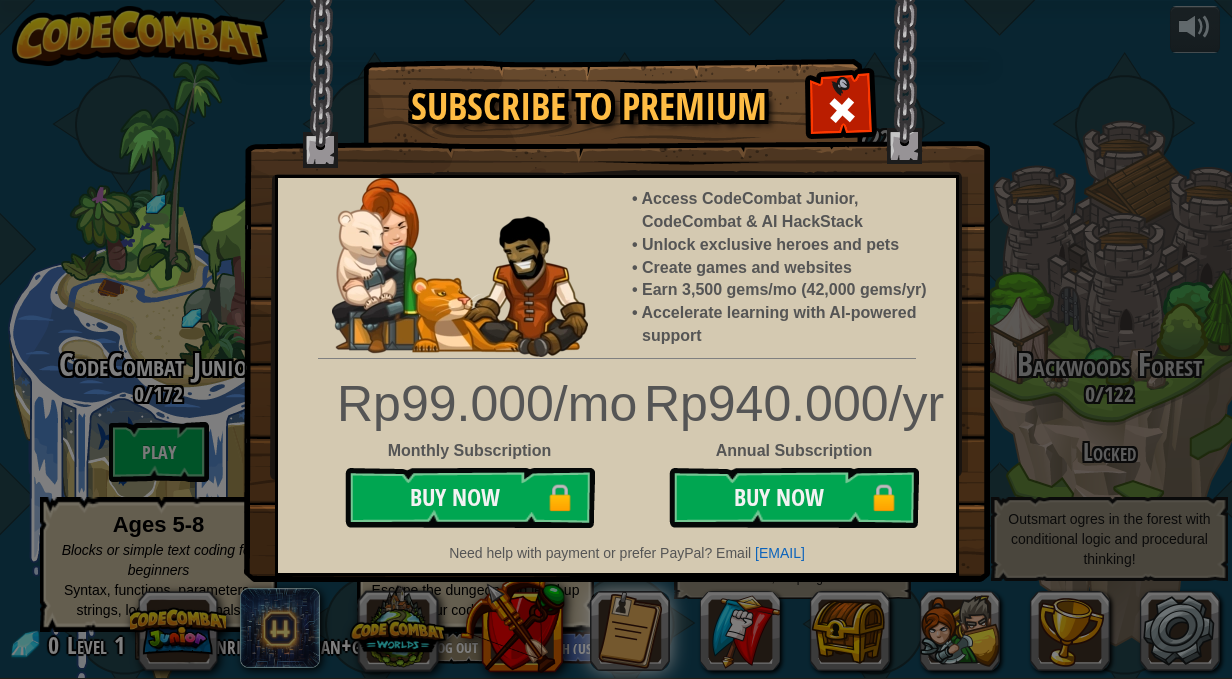 click on "Need help with payment or prefer PayPal? Email   [EMAIL]" at bounding box center [616, 339] 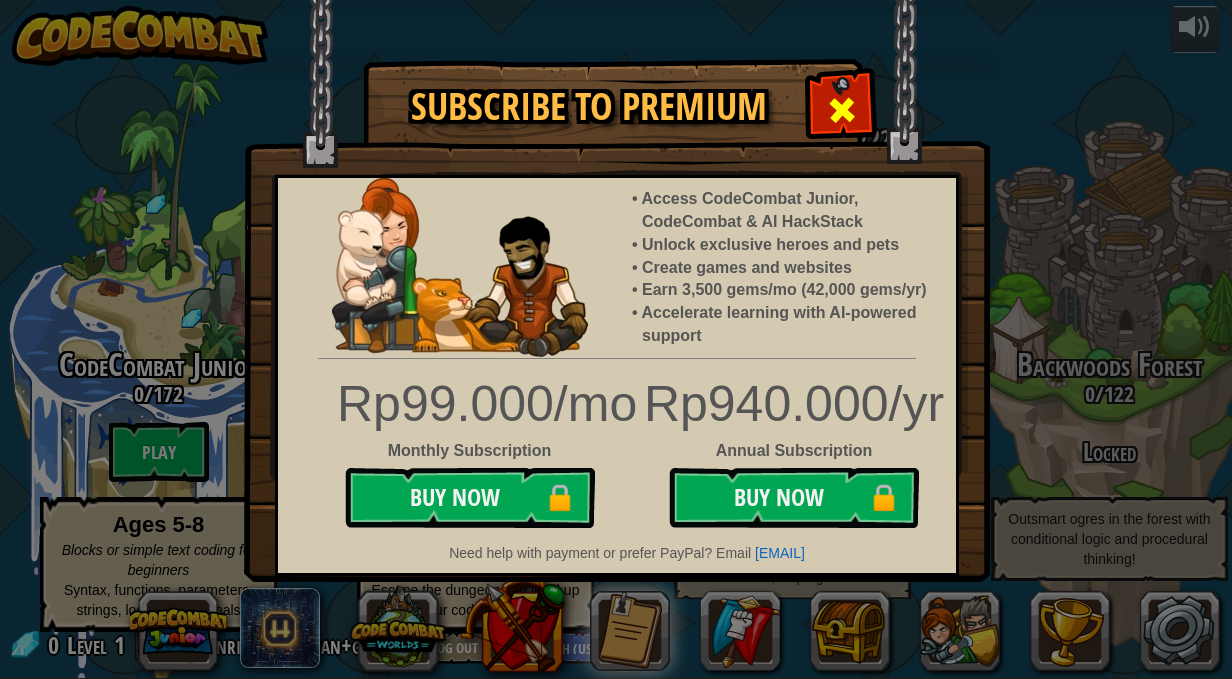 click at bounding box center (841, 107) 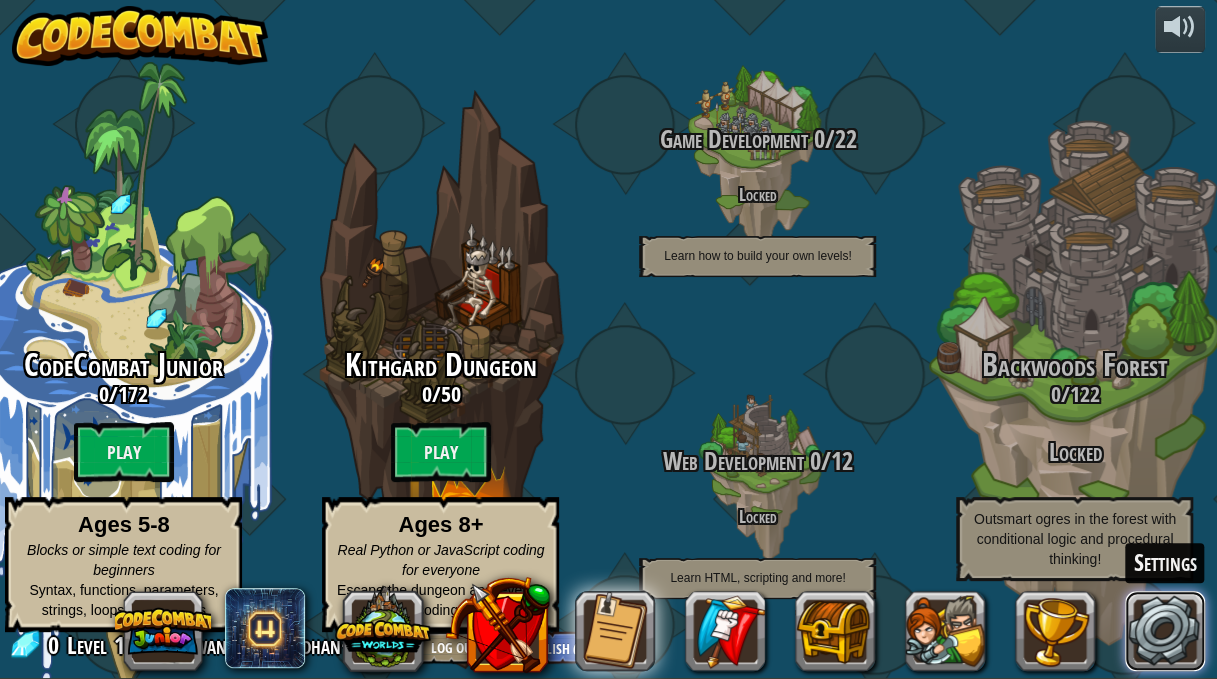 click at bounding box center [1165, 631] 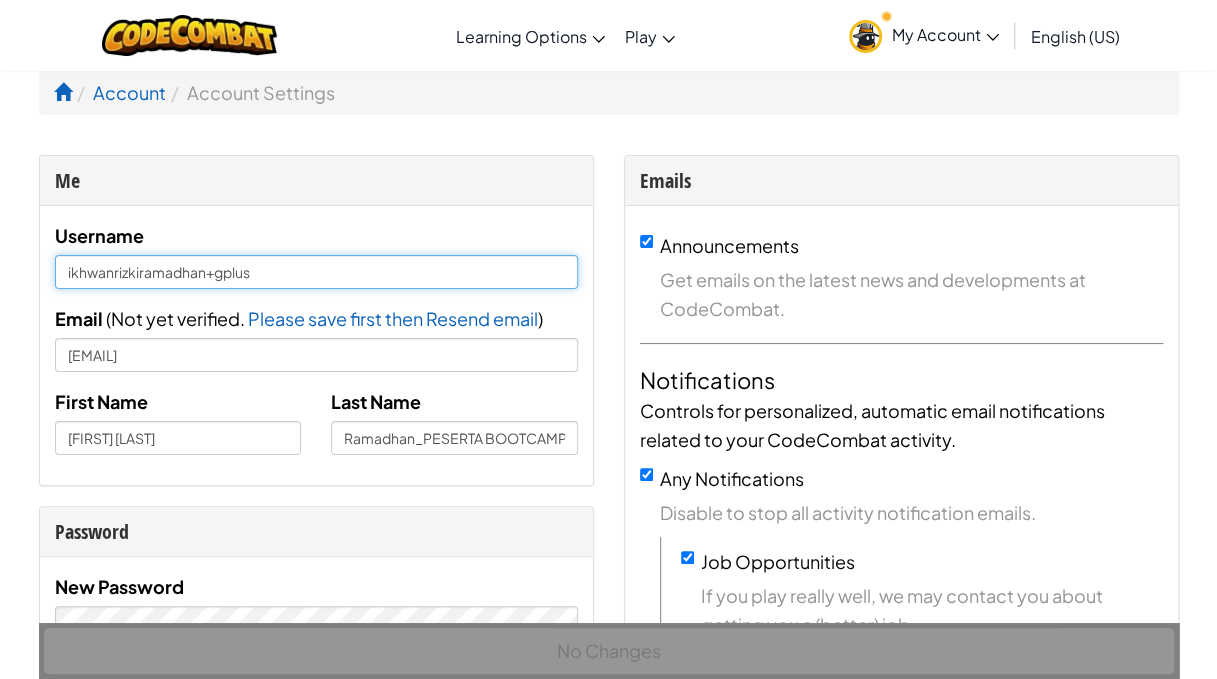 click on "ikhwanrizkiramadhan+gplus" at bounding box center (316, 272) 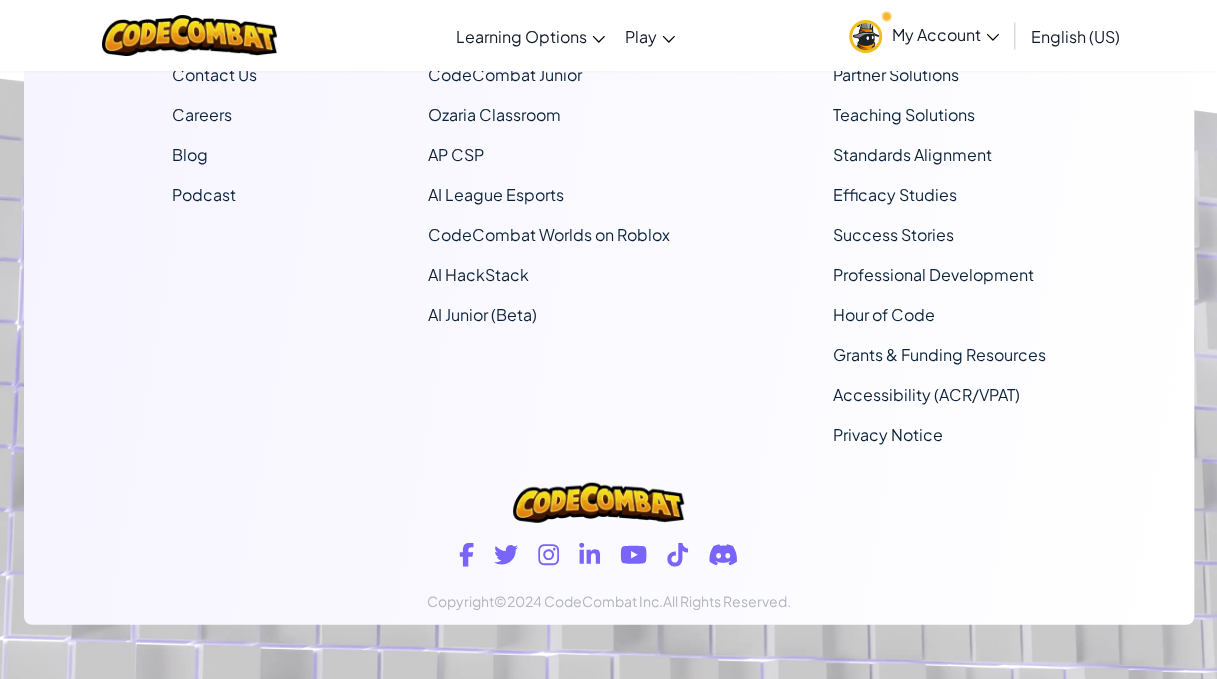 scroll, scrollTop: 2191, scrollLeft: 0, axis: vertical 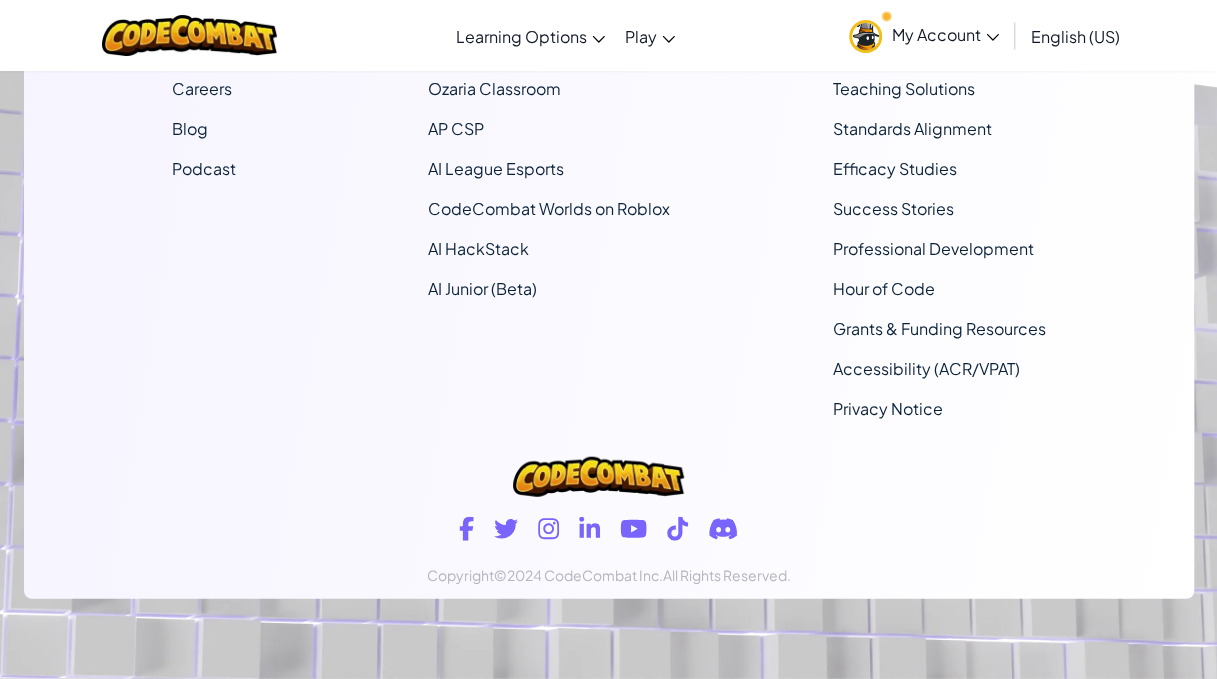 type on "ikhwanrizkiramadhan" 